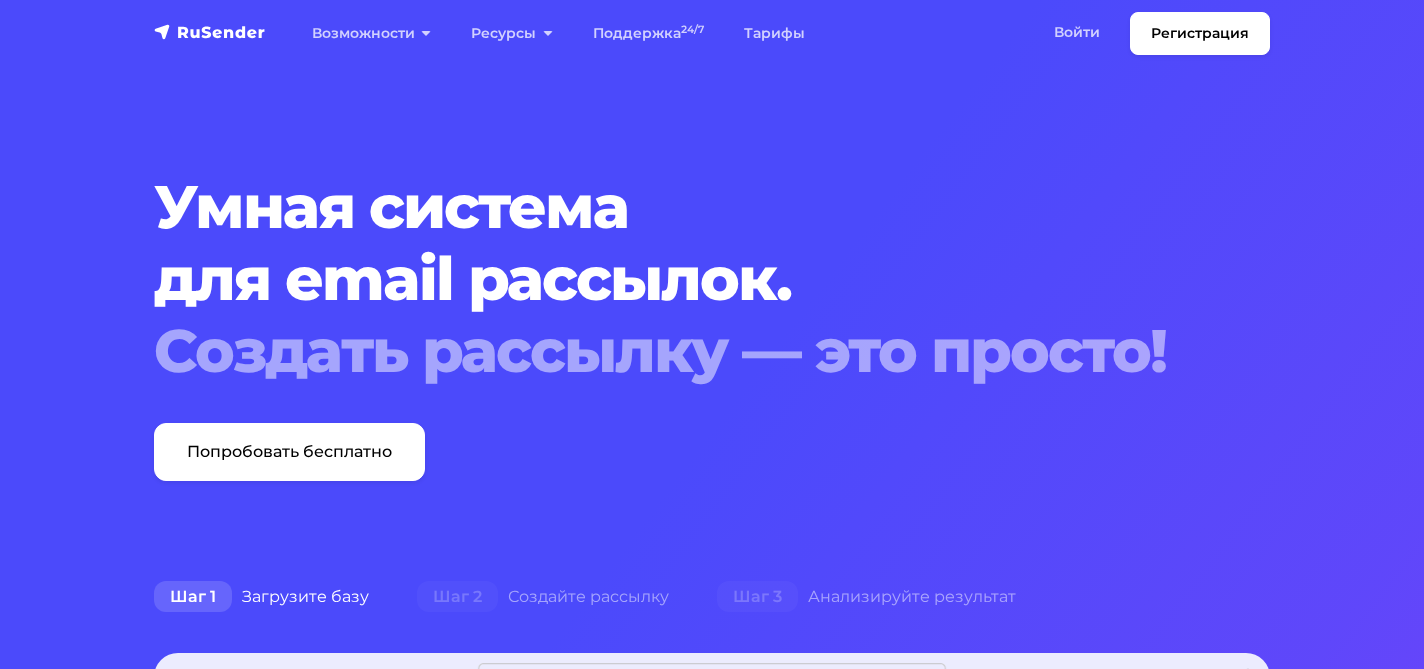 scroll, scrollTop: 0, scrollLeft: 0, axis: both 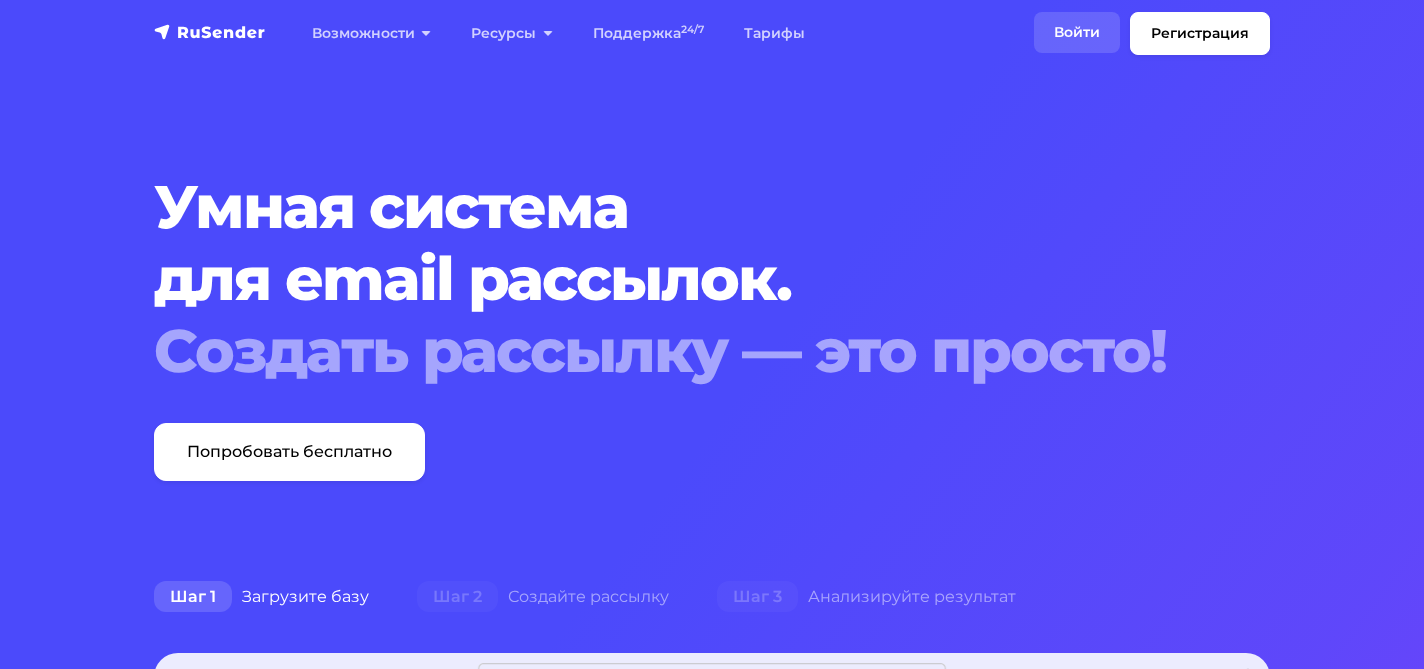 click on "Войти" at bounding box center (1077, 32) 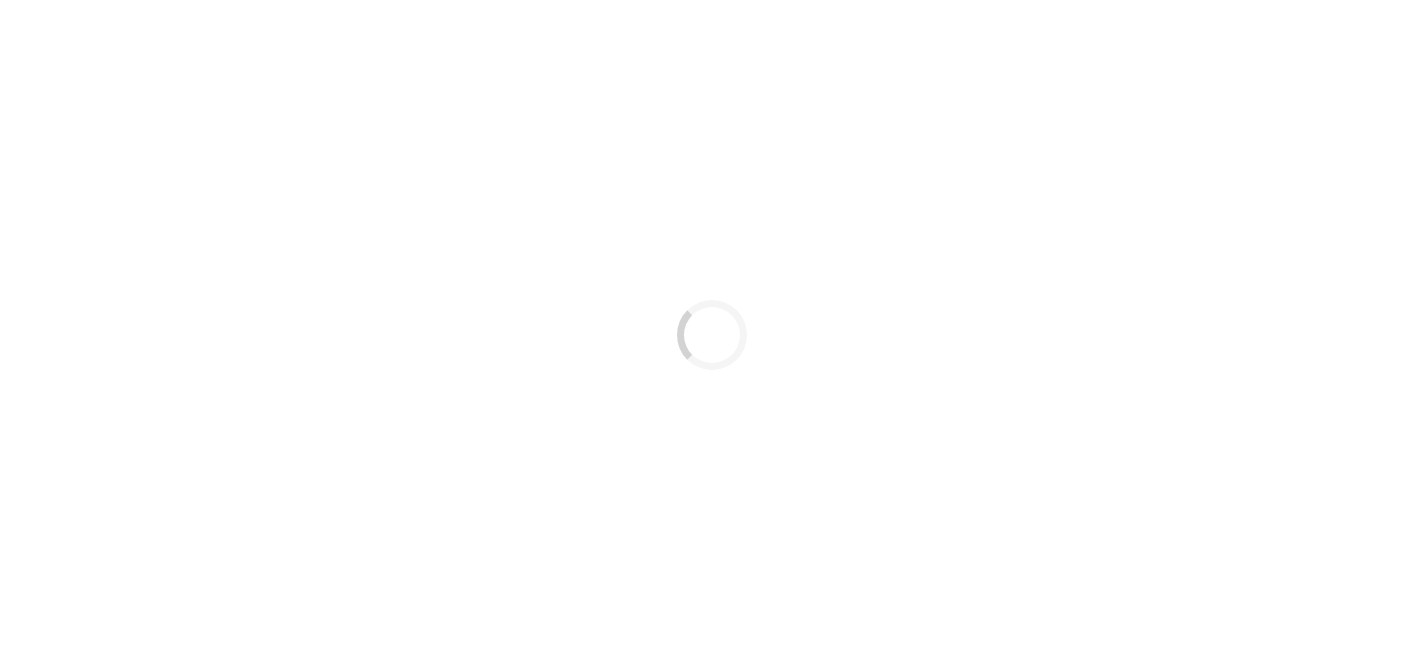 scroll, scrollTop: 0, scrollLeft: 0, axis: both 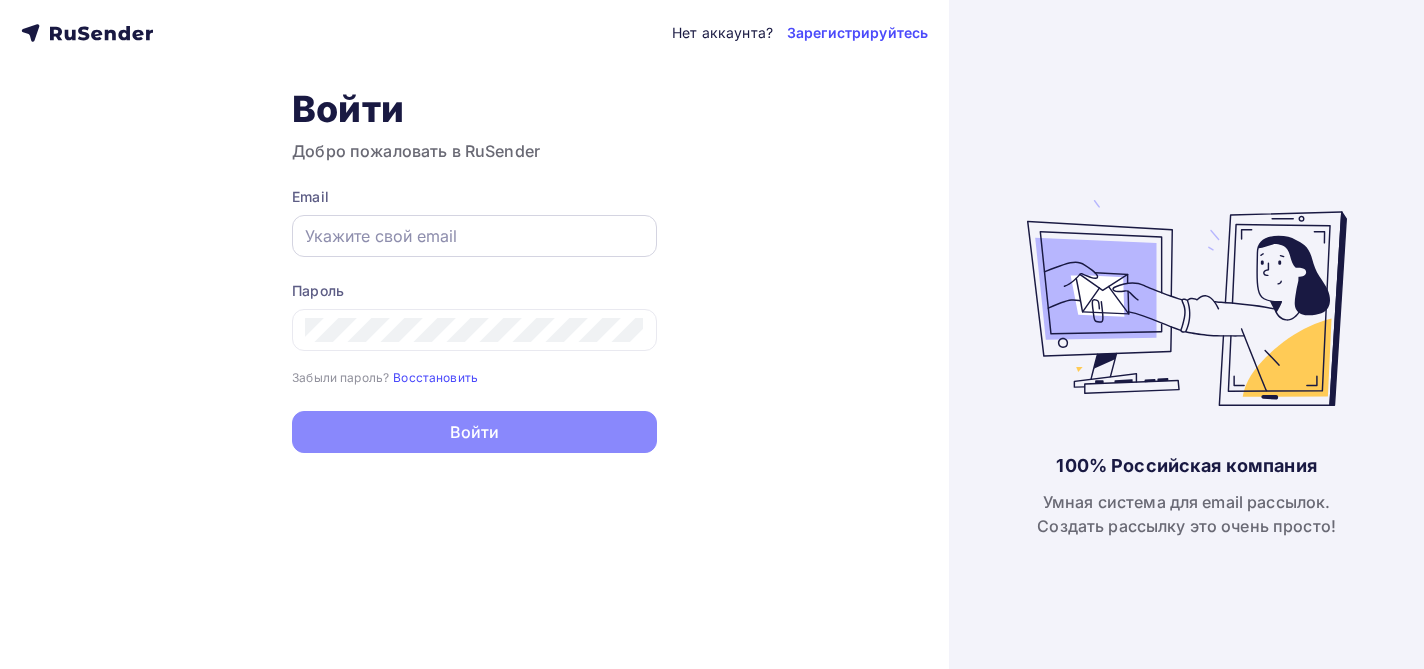 click at bounding box center [474, 236] 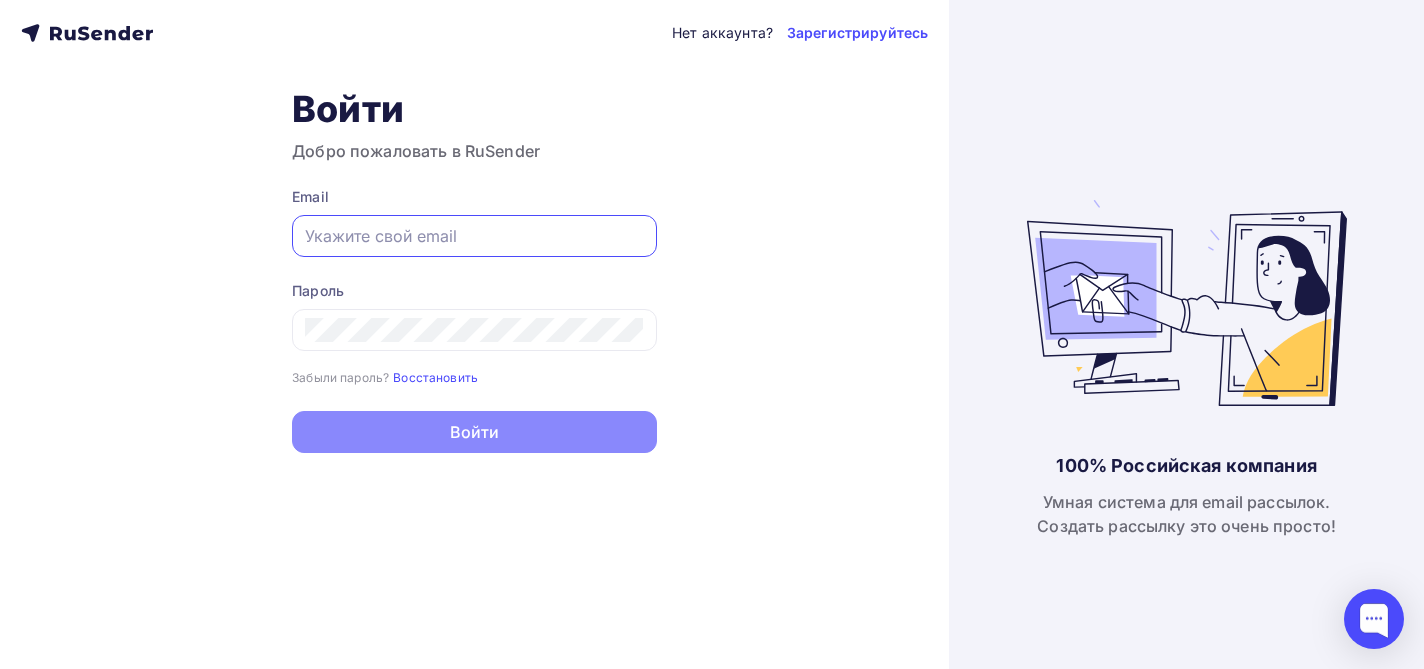 click at bounding box center [474, 236] 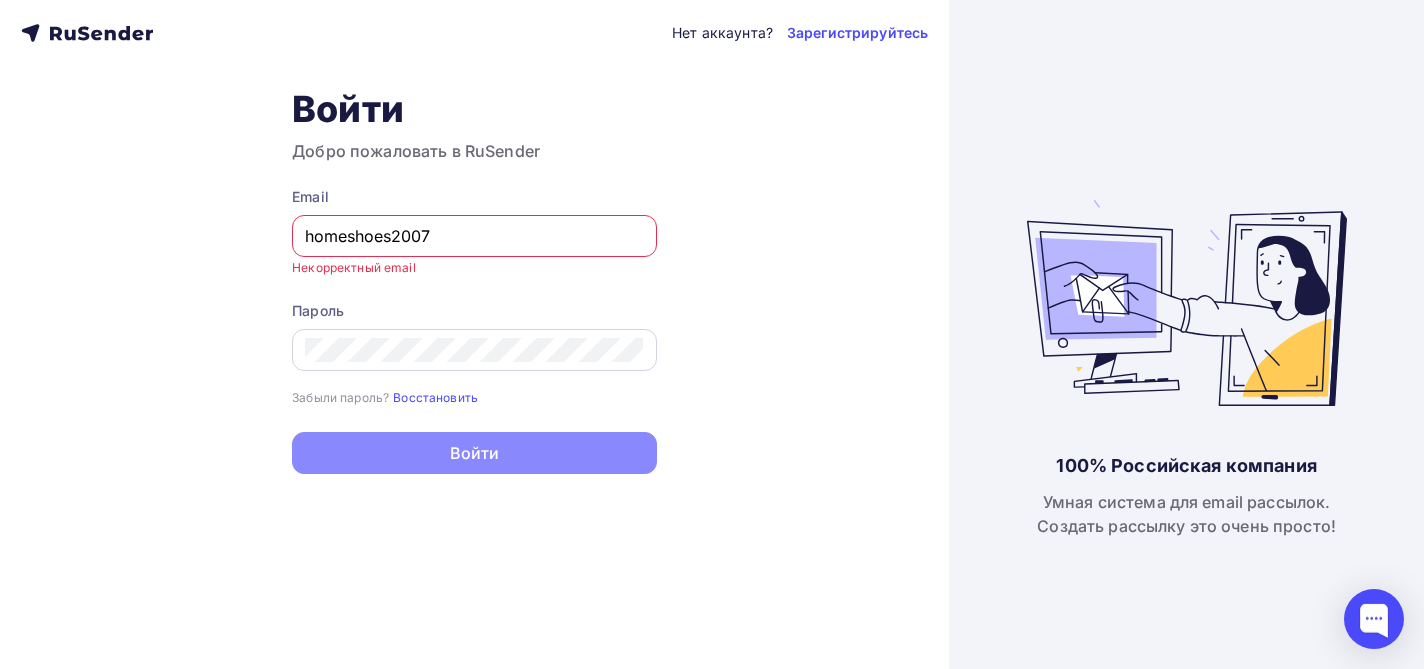 type on "homeshoes2007" 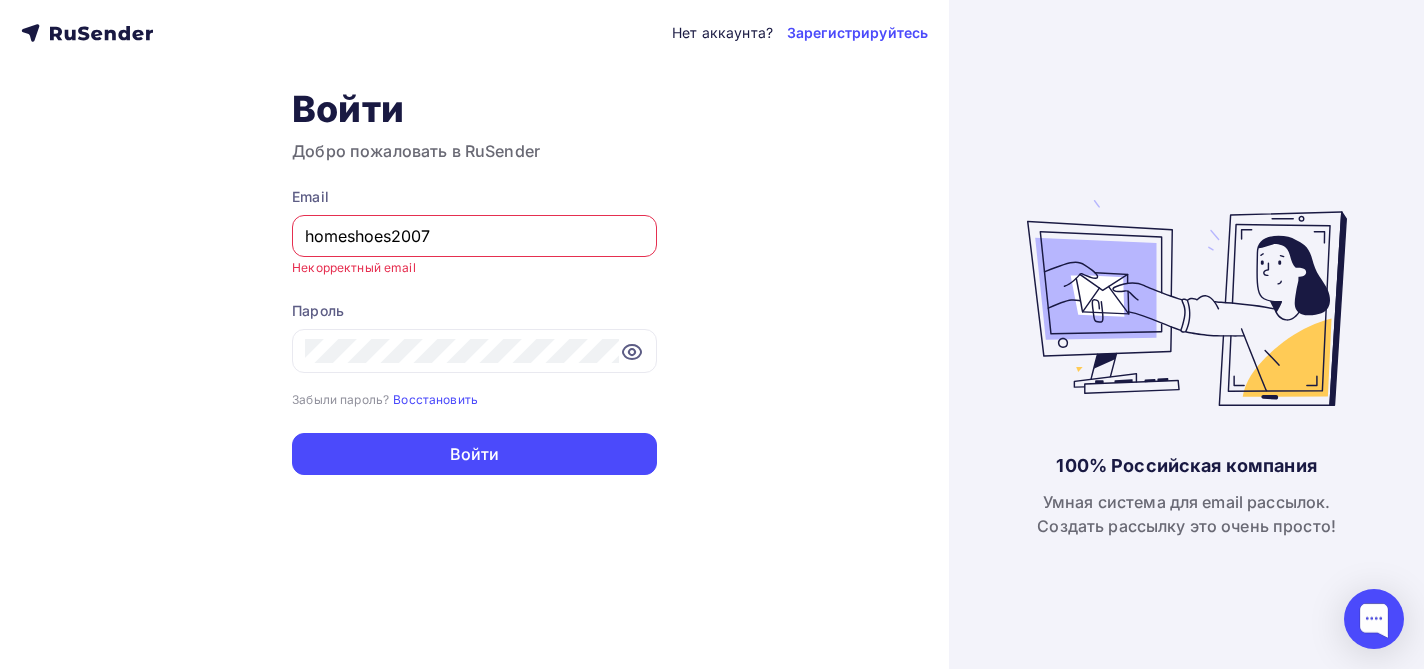drag, startPoint x: 495, startPoint y: 232, endPoint x: 273, endPoint y: 222, distance: 222.22511 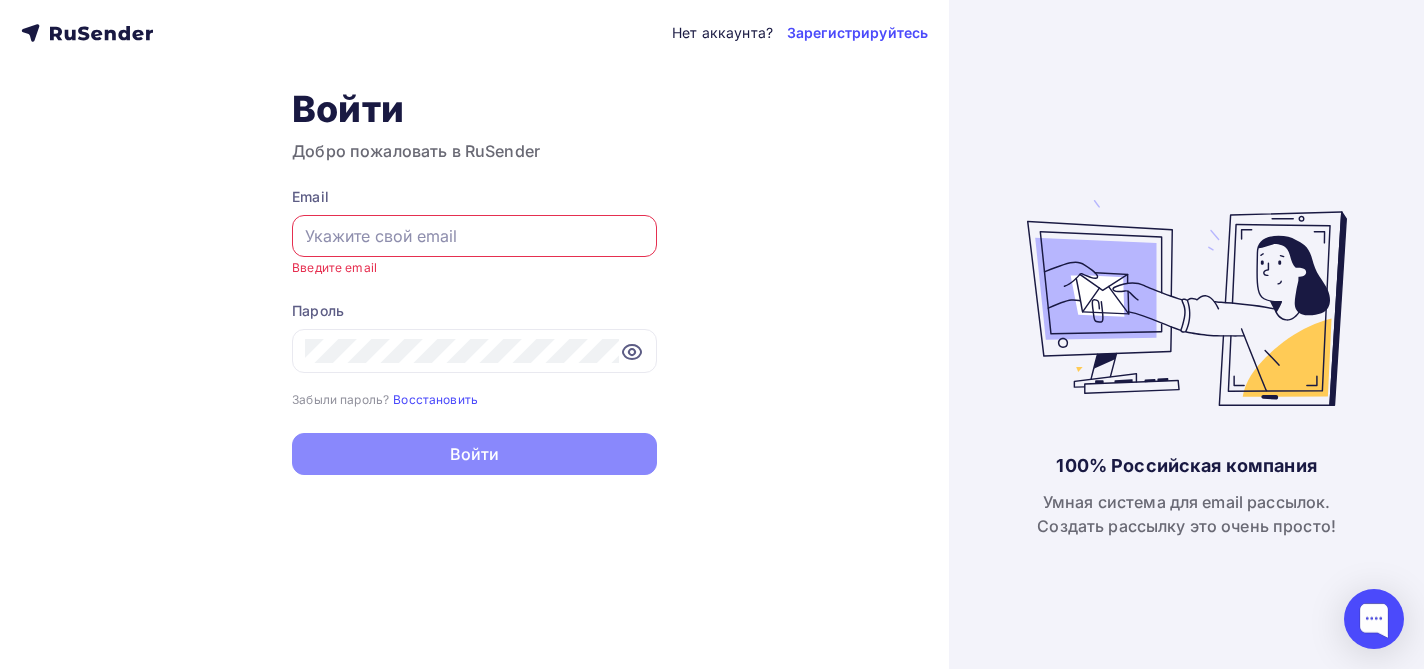 paste on "[EMAIL]" 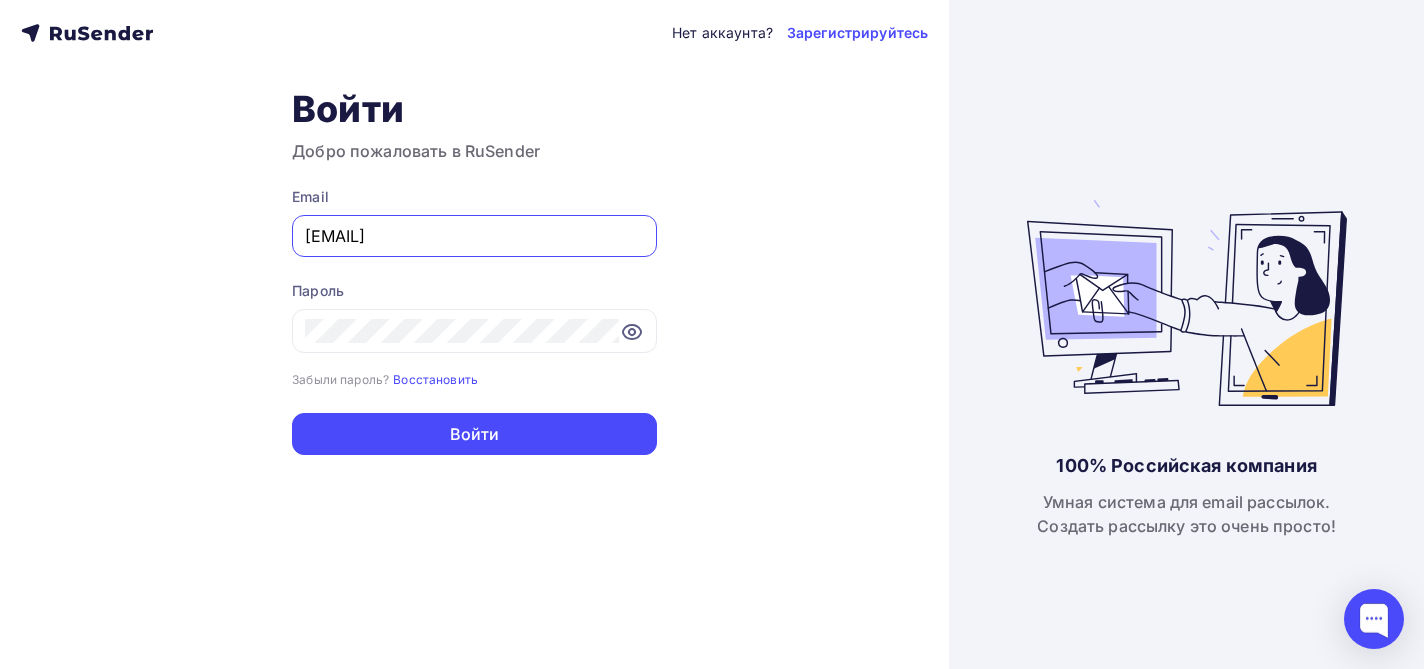 type on "[EMAIL]" 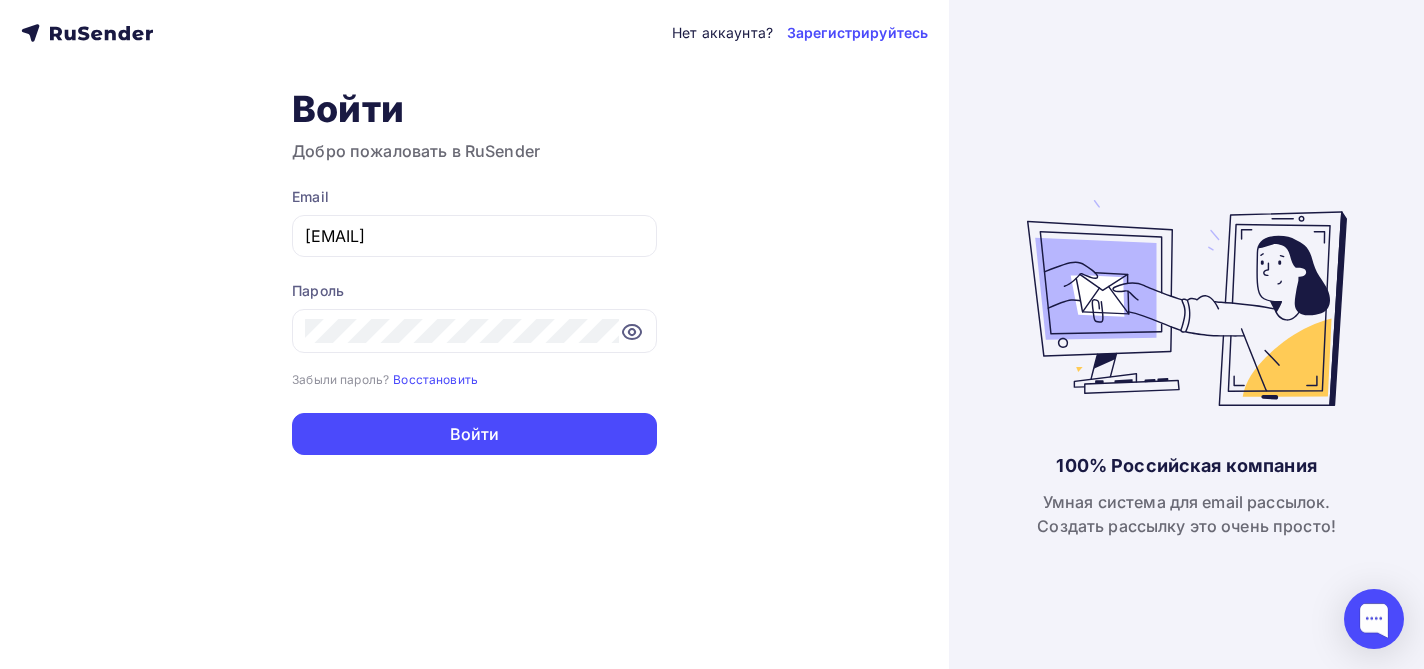 click on "Нет аккаунта?   Зарегистрируйтесь   Войти
Добро пожаловать в RuSender
Email    [EMAIL]
Пароль                Забыли пароль?   Восстановить
Забыли пароль?
Восстановить
Войти
Нет аккаунта?
Зарегистрируйтесь" at bounding box center [474, 334] 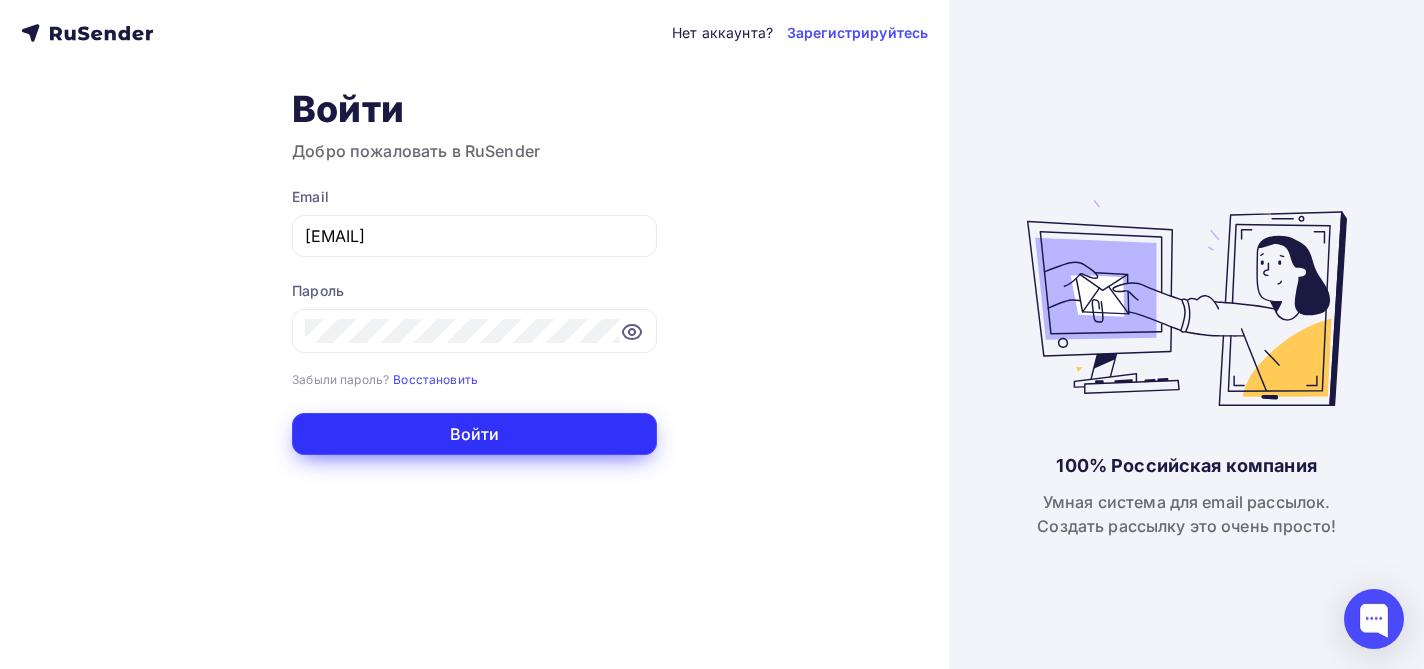 click on "Войти" at bounding box center (474, 434) 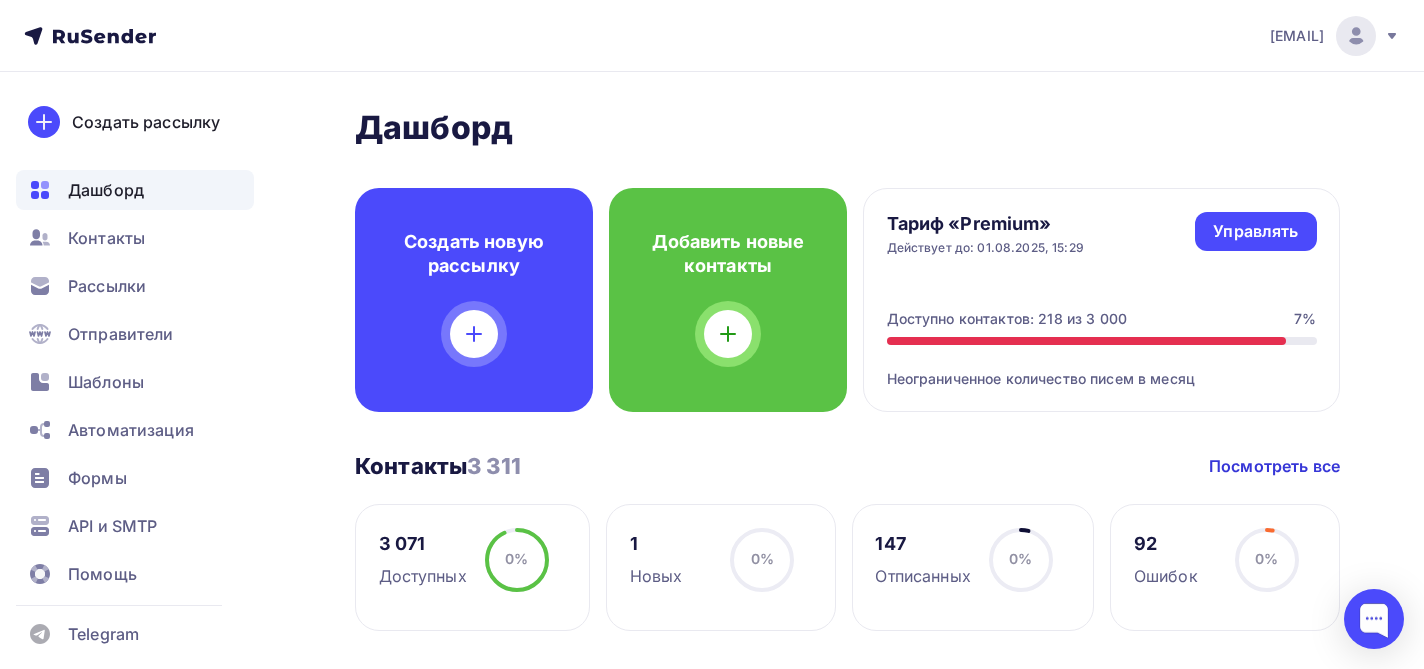 click on "Дашборд   Дашборд   Пару шагов, чтобы начать работу!
Закрыть
Выполните эти шаги, чтобы отправить свою первую рассылку   100%     0%
Добавьте получателей
Загрузите свои контакты, чтобы начать отправлять им письма
Создайте и отправьте рассылку
Вы можете создать рассылку с помощью редактора шаблонов или загрузить свой собственный HTML-макет
Подтвердите свой домен
Создать новую рассылку       Добавить новые контакты               Управлять" at bounding box center (847, 1309) 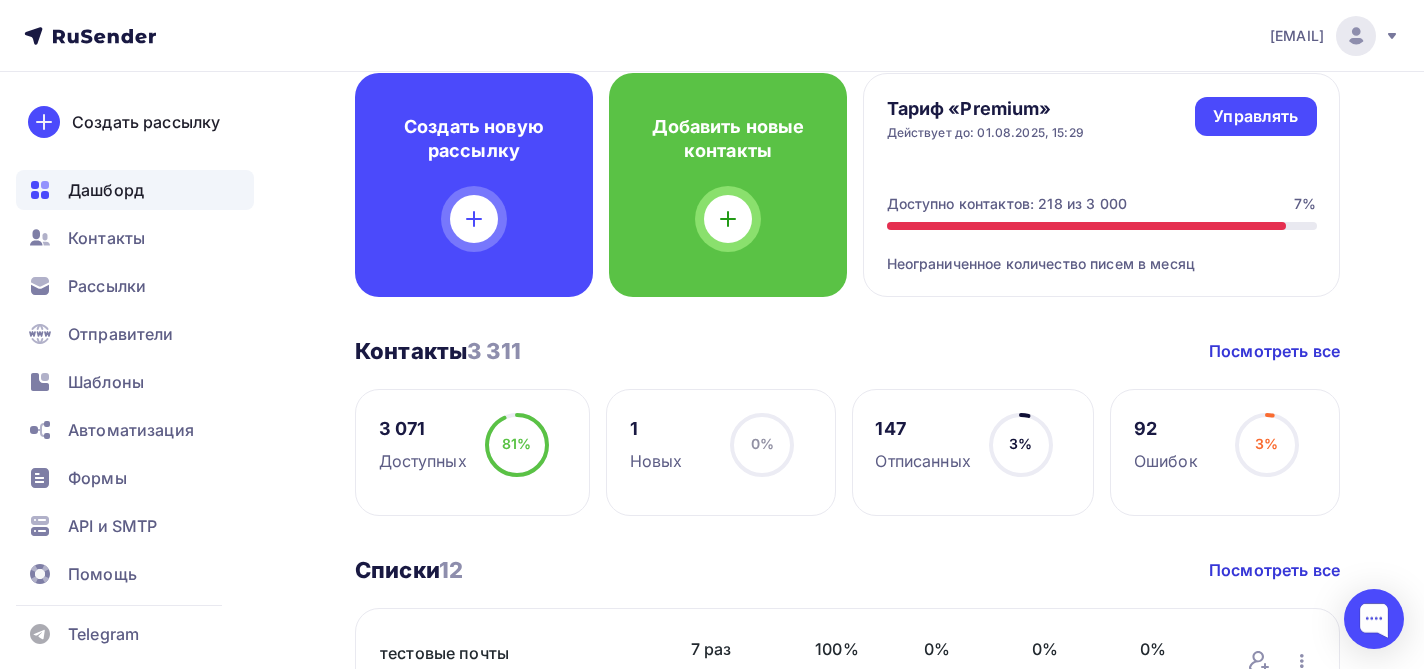 scroll, scrollTop: 143, scrollLeft: 0, axis: vertical 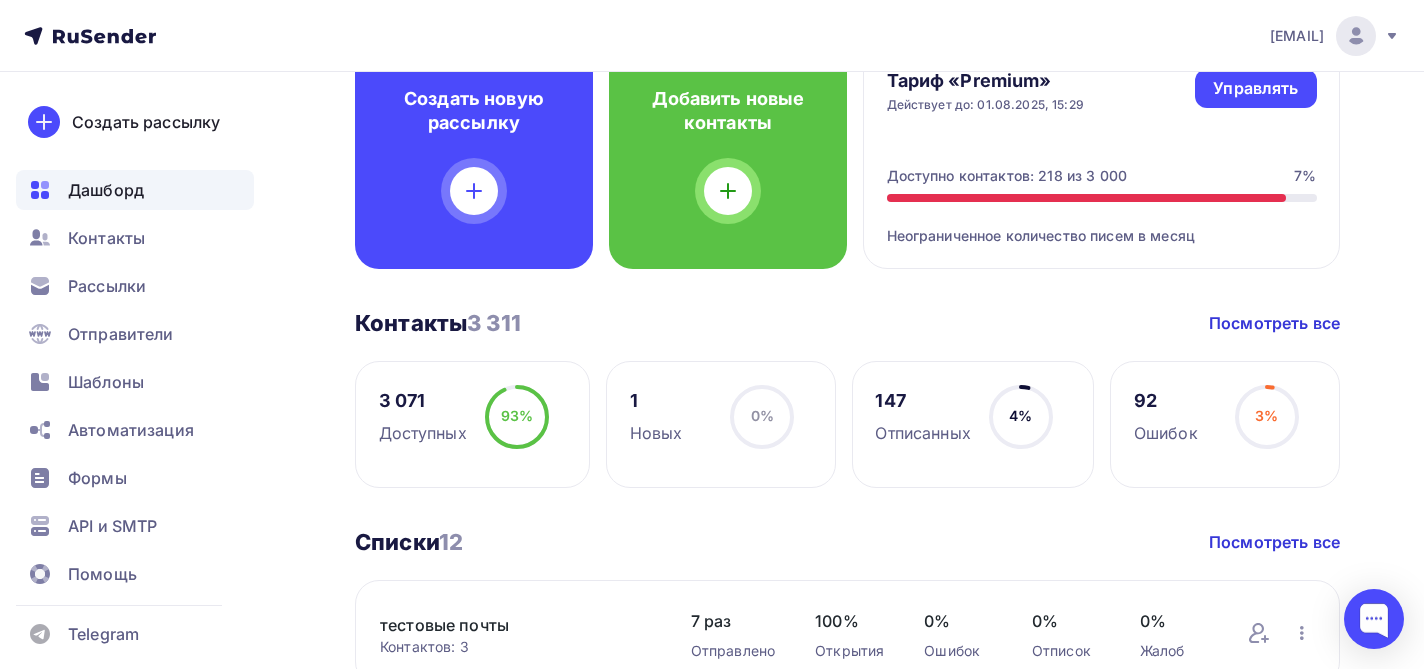 click on "Дашборд   Дашборд   Пару шагов, чтобы начать работу!
Закрыть
Выполните эти шаги, чтобы отправить свою первую рассылку   100%     100%
Добавьте получателей
Загрузите свои контакты, чтобы начать отправлять им письма
Создайте и отправьте рассылку
Вы можете создать рассылку с помощью редактора шаблонов или загрузить свой собственный HTML-макет
Подтвердите свой домен
Создать новую рассылку       Добавить новые контакты               Управлять" at bounding box center (847, 1166) 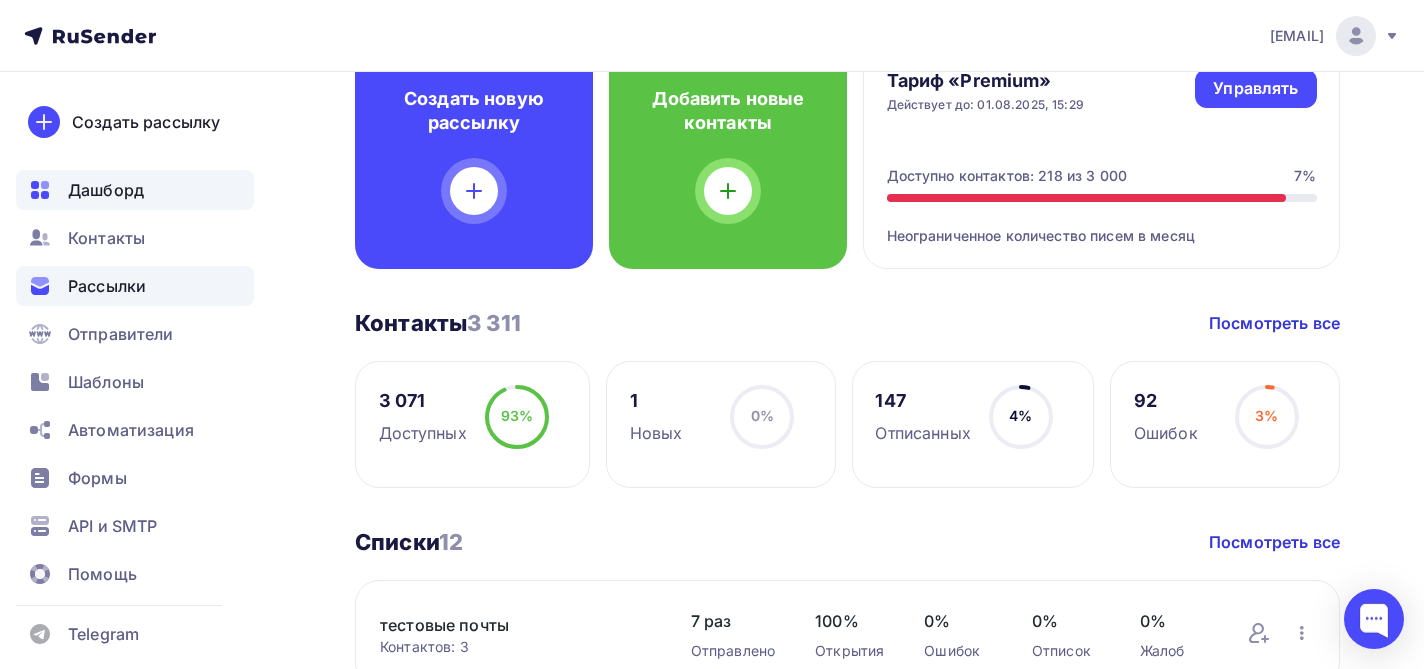 click on "Рассылки" at bounding box center (135, 286) 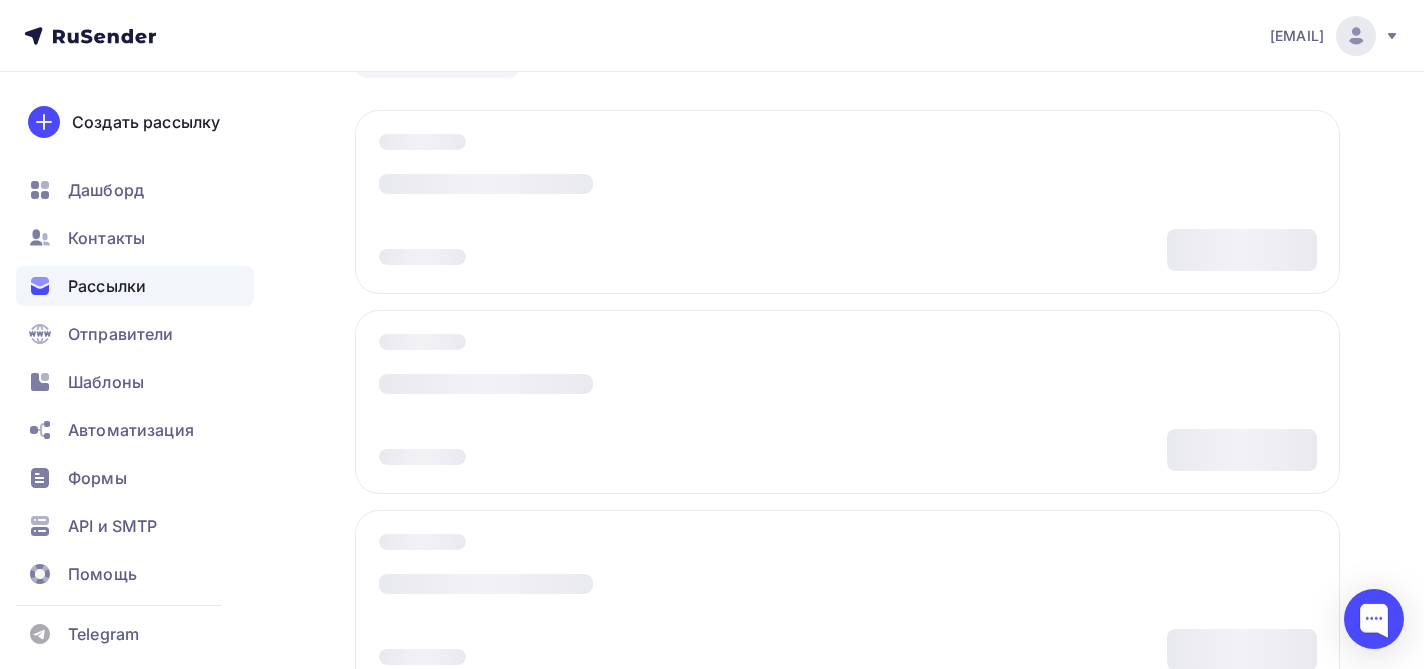 scroll, scrollTop: 0, scrollLeft: 0, axis: both 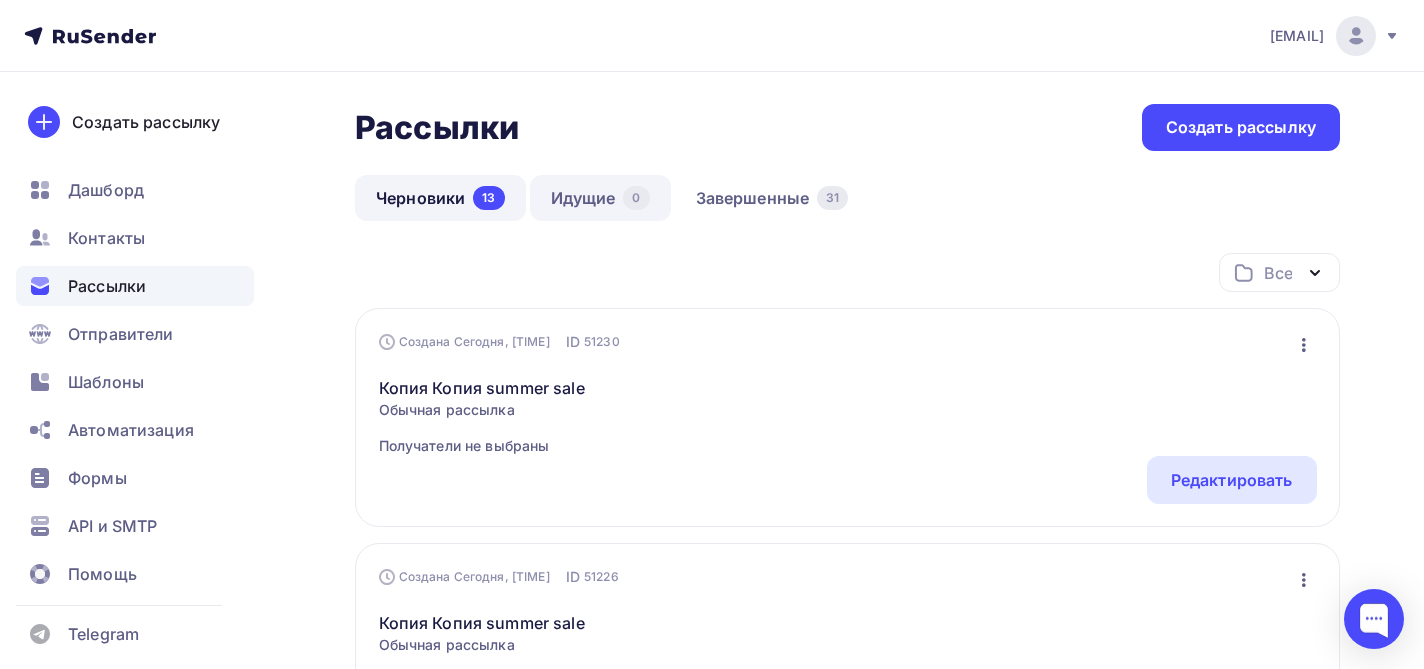click on "Идущие
0" at bounding box center (600, 198) 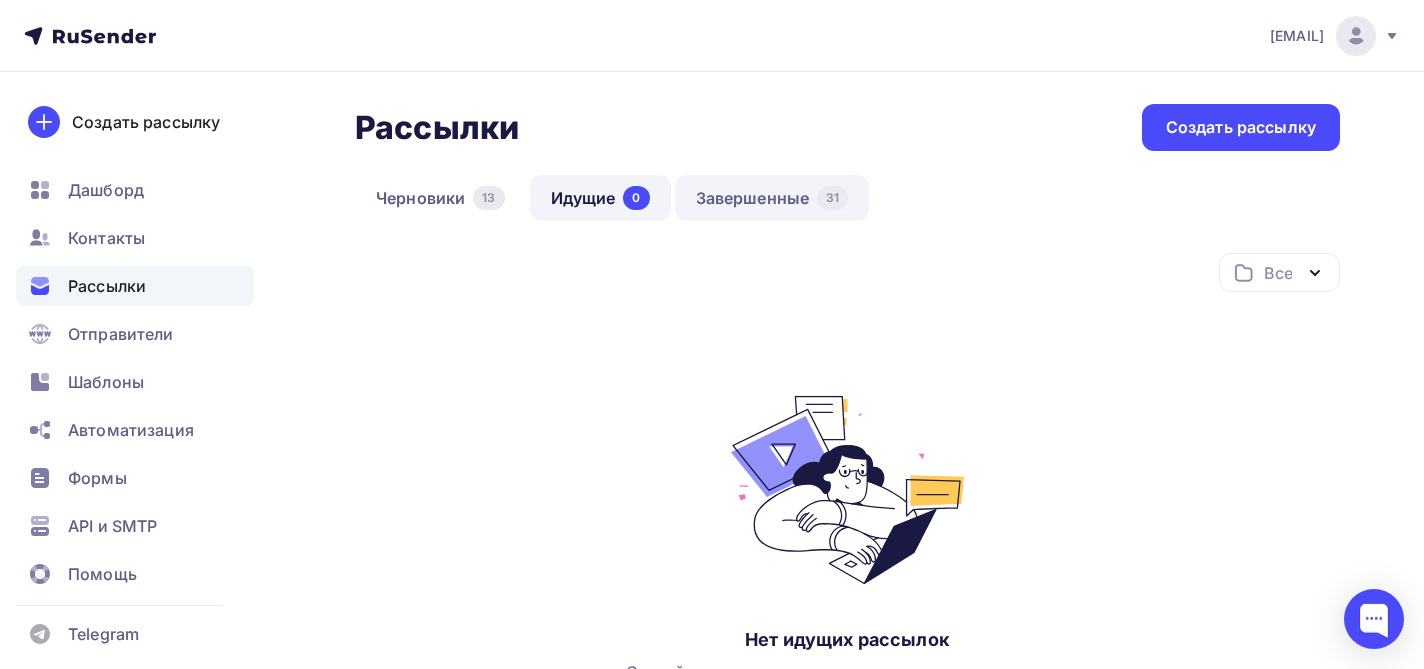 click on "Завершенные
31" at bounding box center (772, 198) 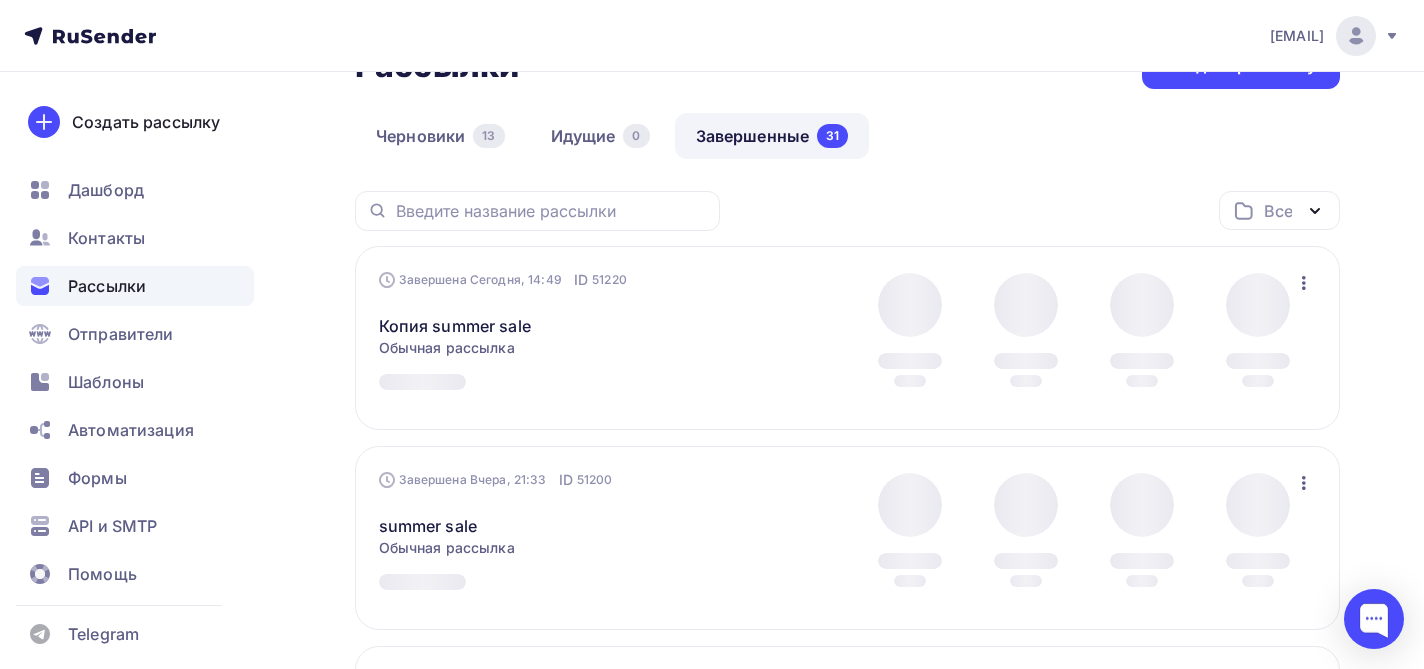 scroll, scrollTop: 63, scrollLeft: 0, axis: vertical 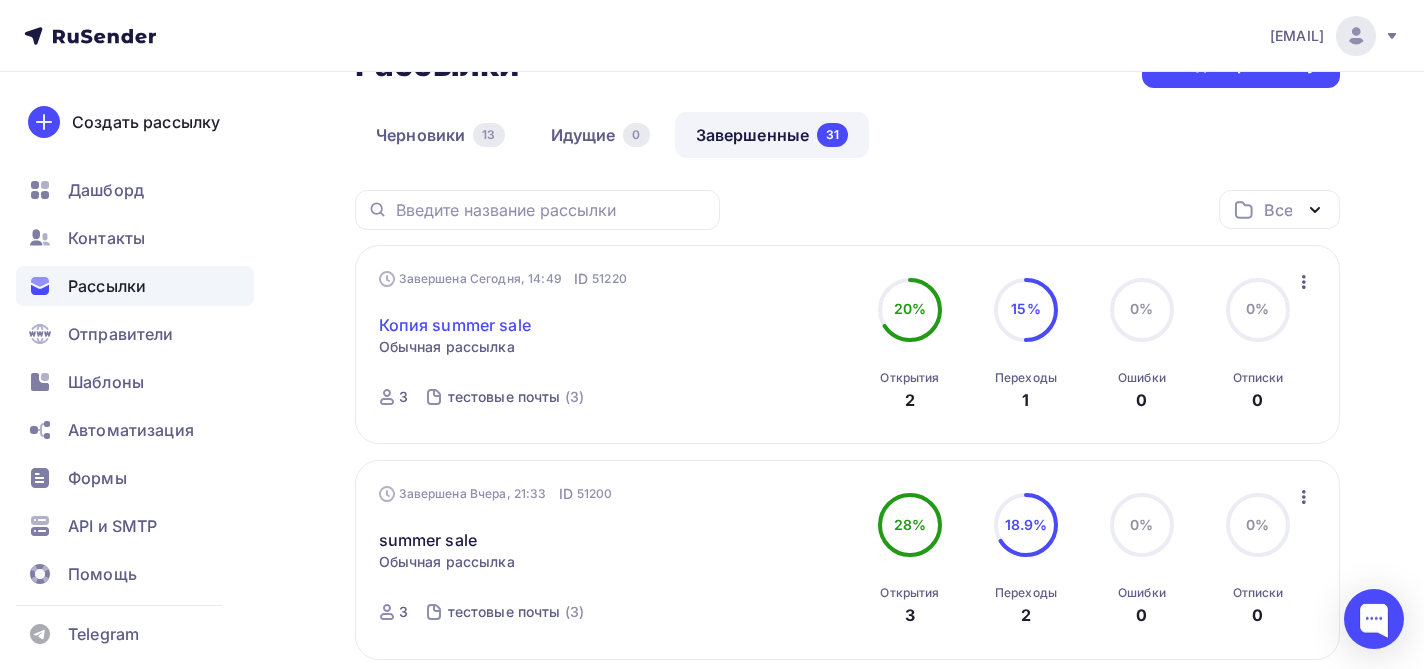 click on "Копия summer sale" at bounding box center (455, 325) 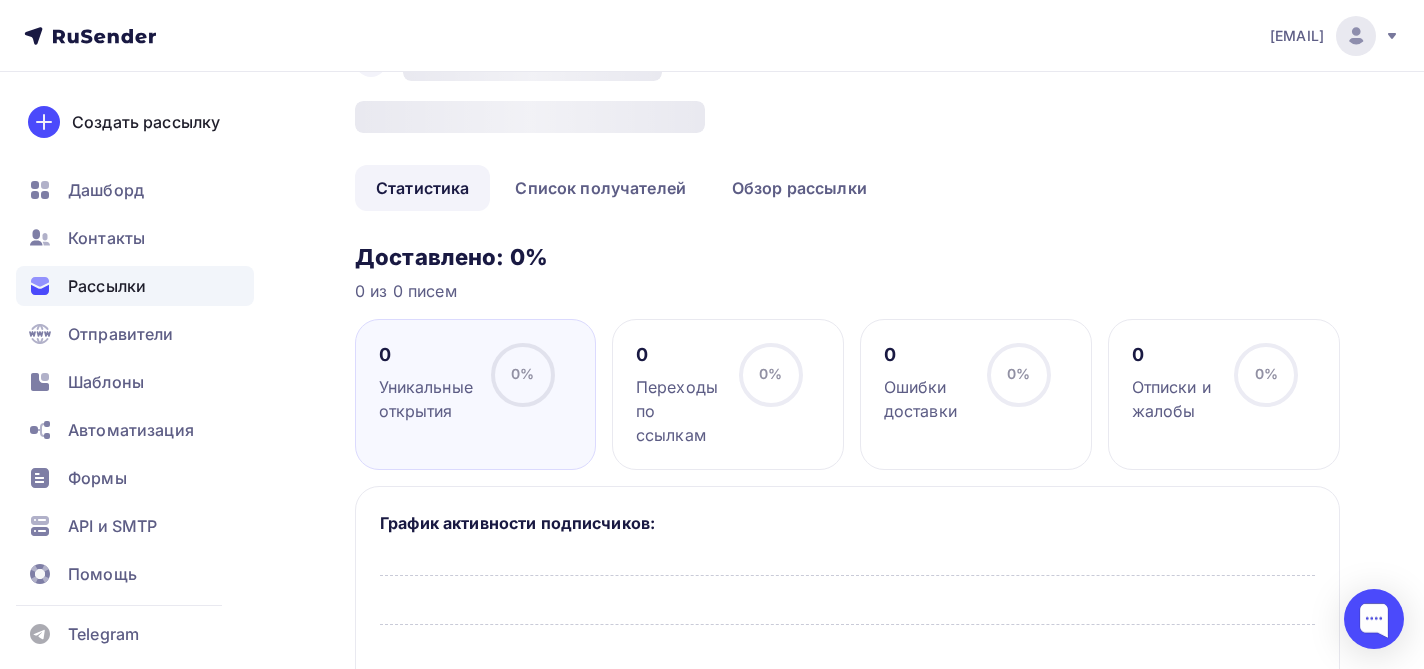 scroll, scrollTop: 0, scrollLeft: 0, axis: both 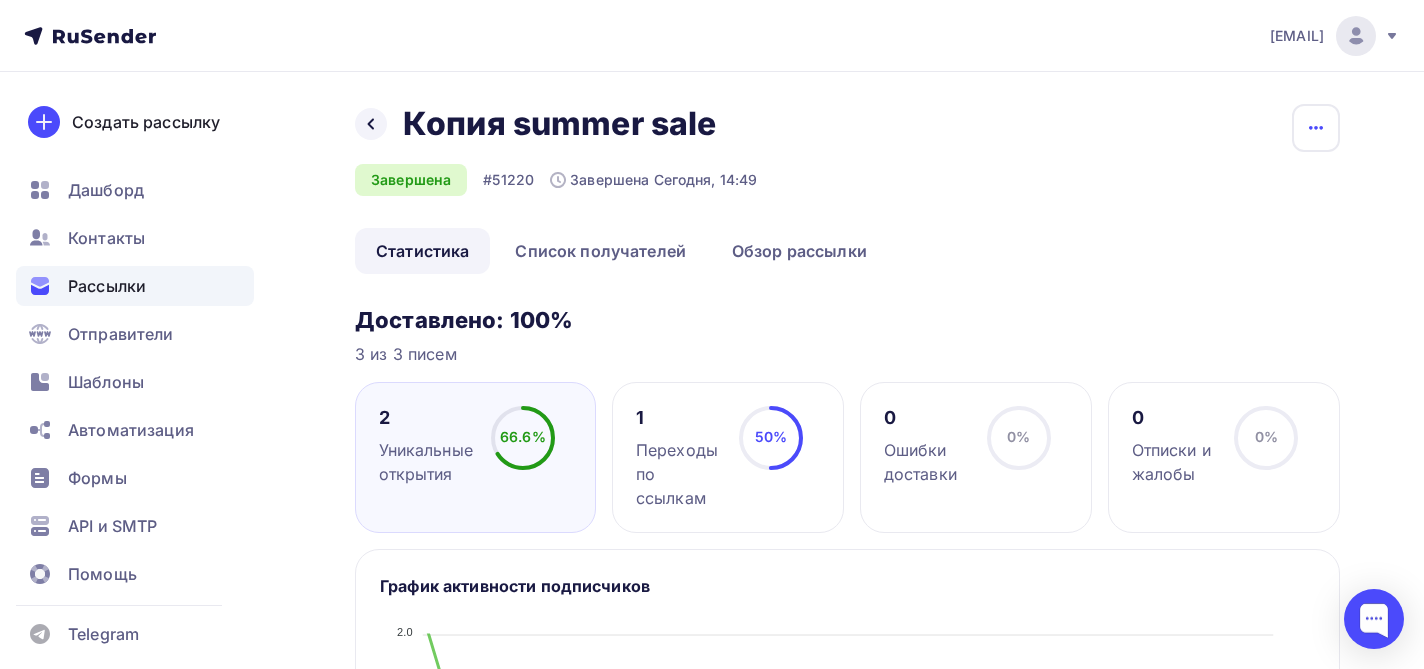 click at bounding box center [1316, 128] 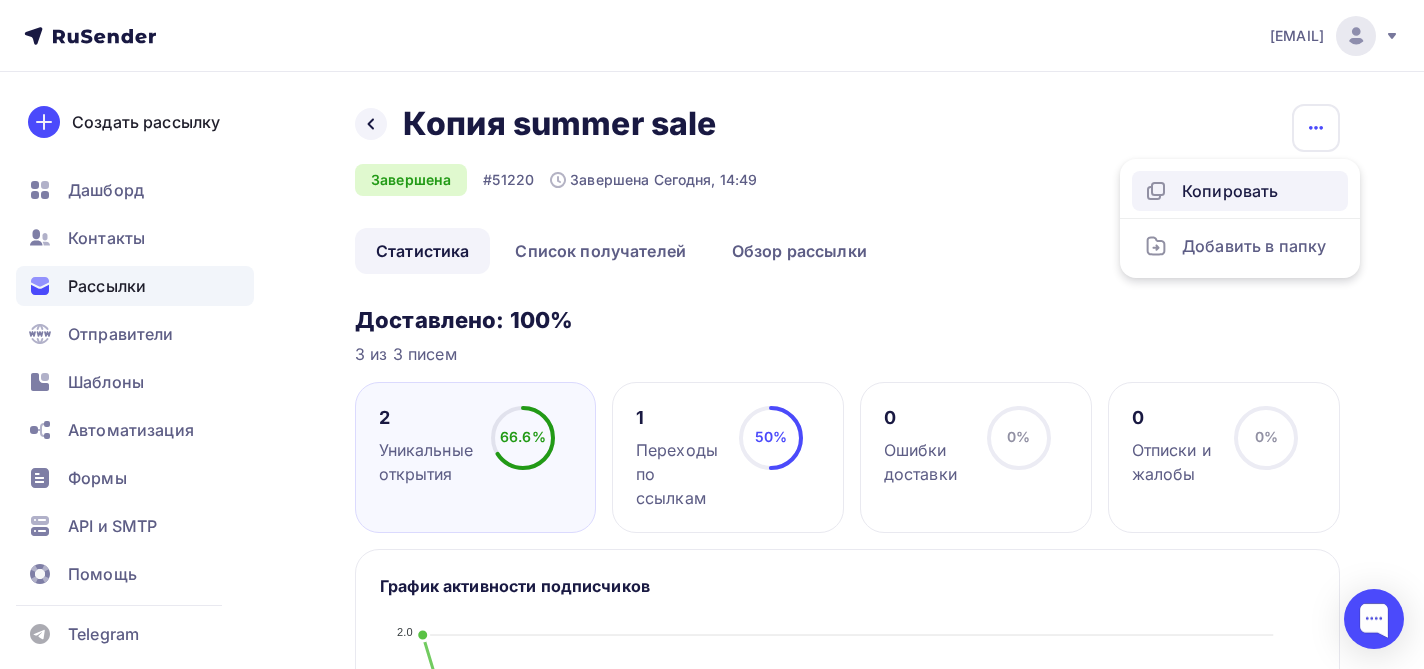 click on "Копировать" at bounding box center [1240, 191] 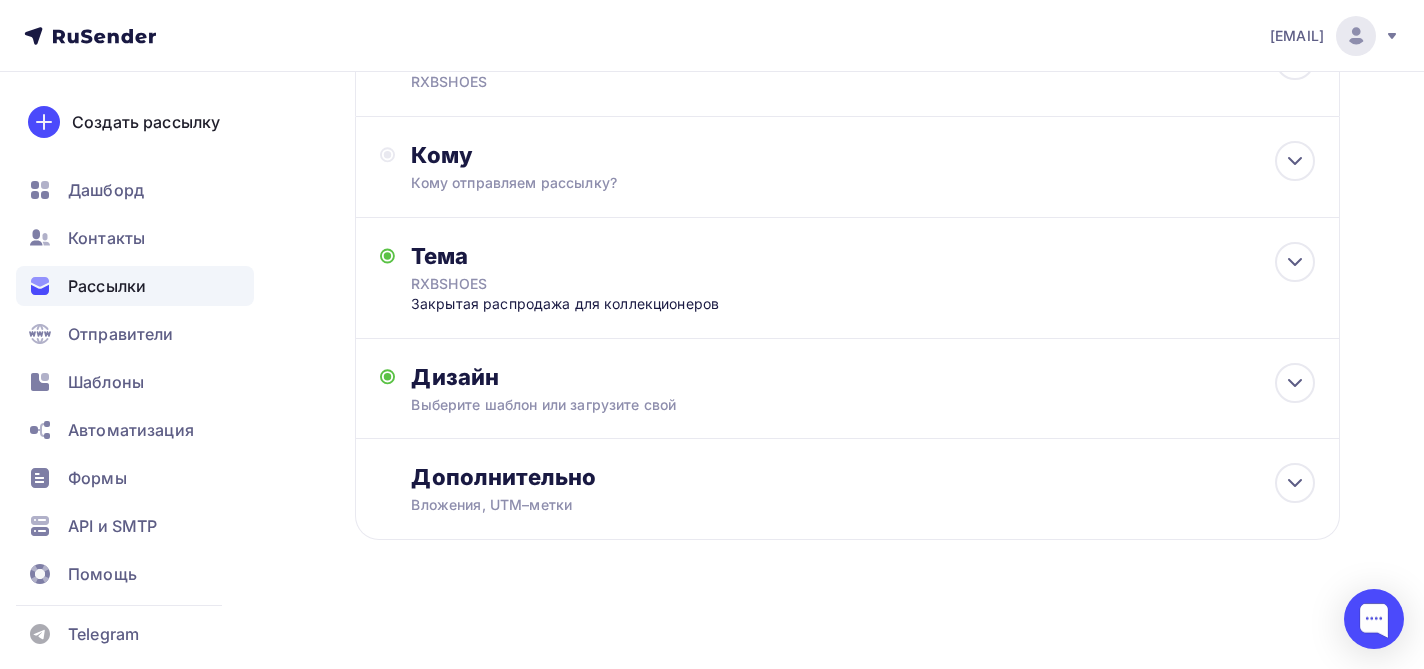 scroll, scrollTop: 171, scrollLeft: 0, axis: vertical 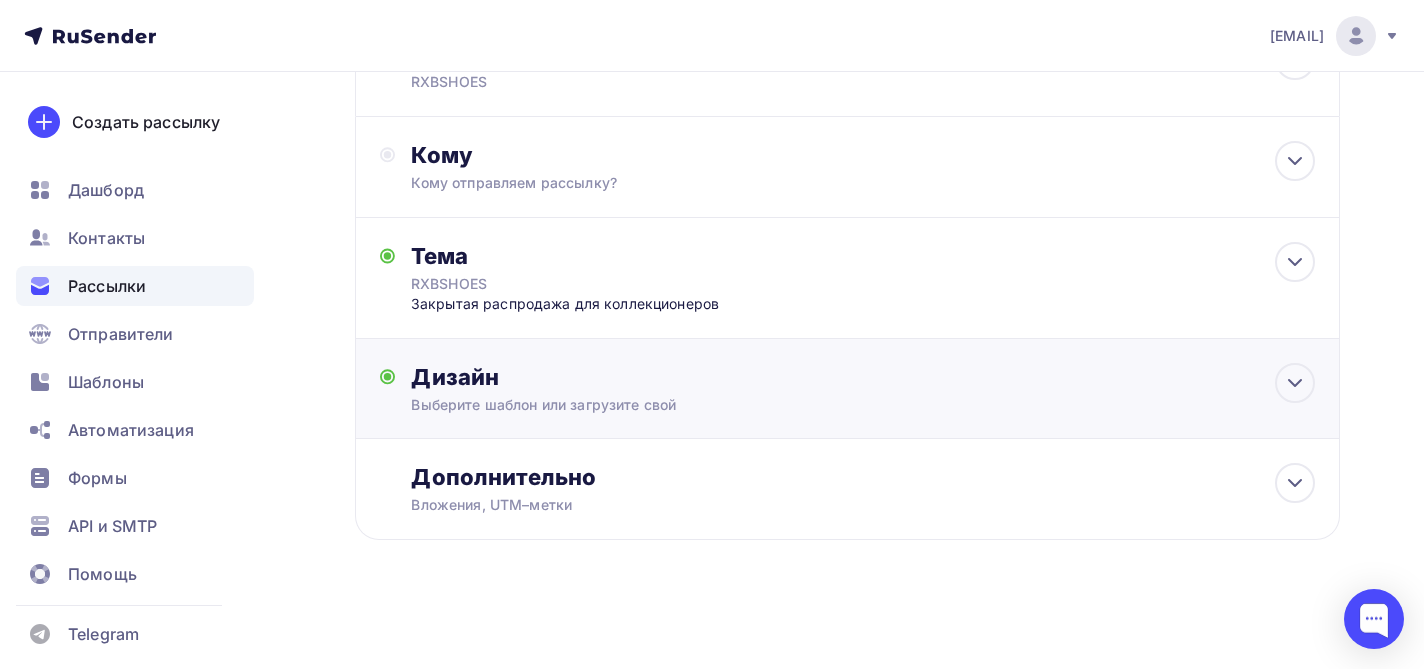 click on "Выберите шаблон или загрузите свой" at bounding box center (606, 82) 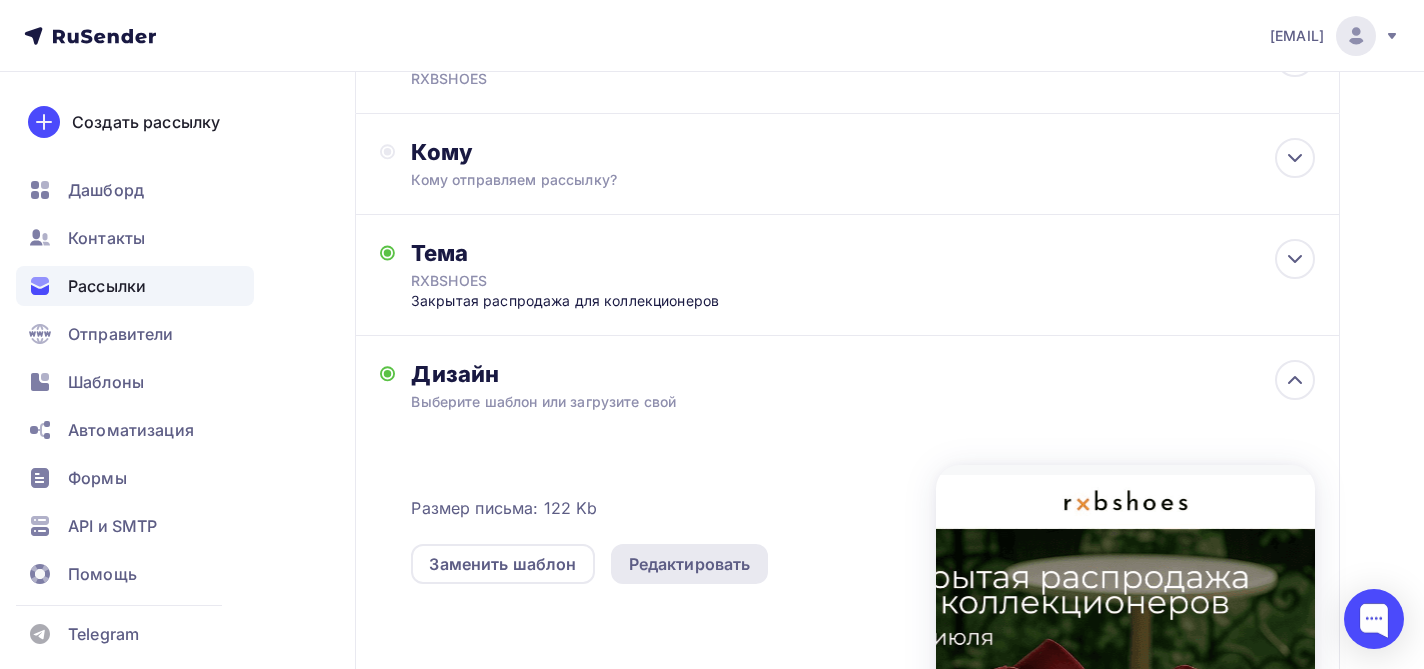 click on "Редактировать" at bounding box center (690, 564) 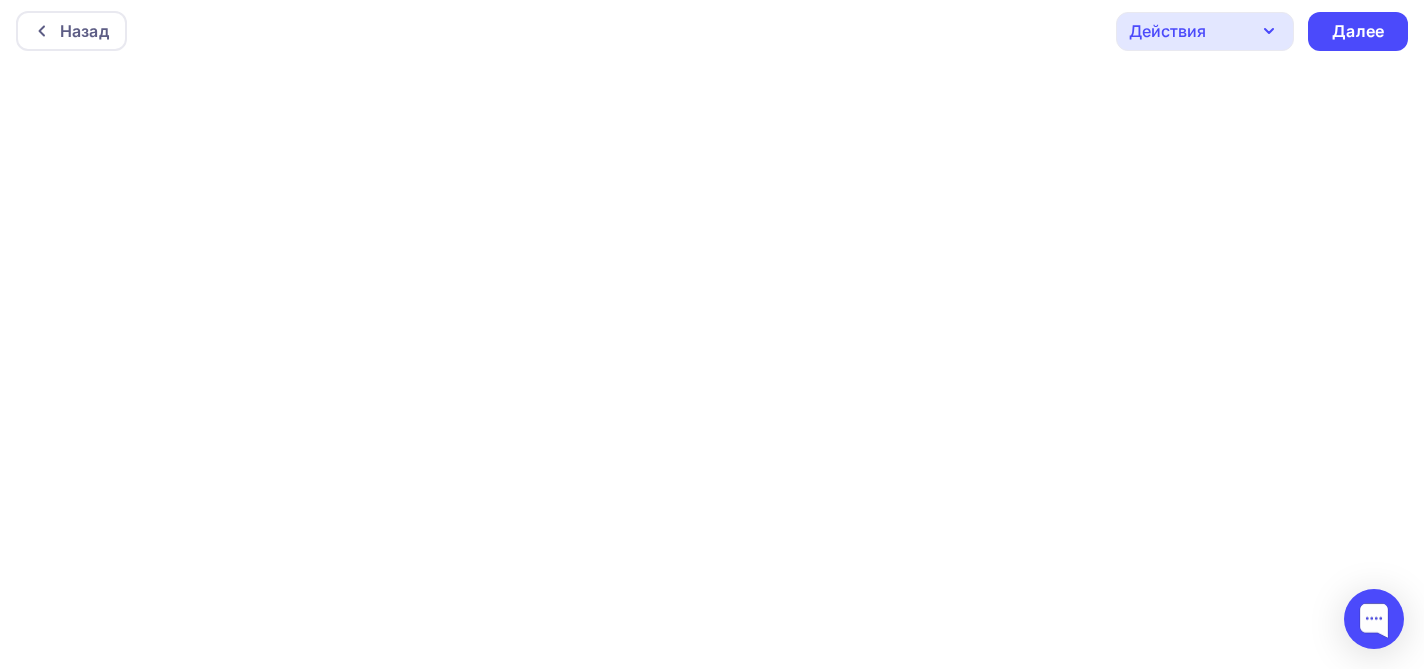 scroll, scrollTop: 0, scrollLeft: 0, axis: both 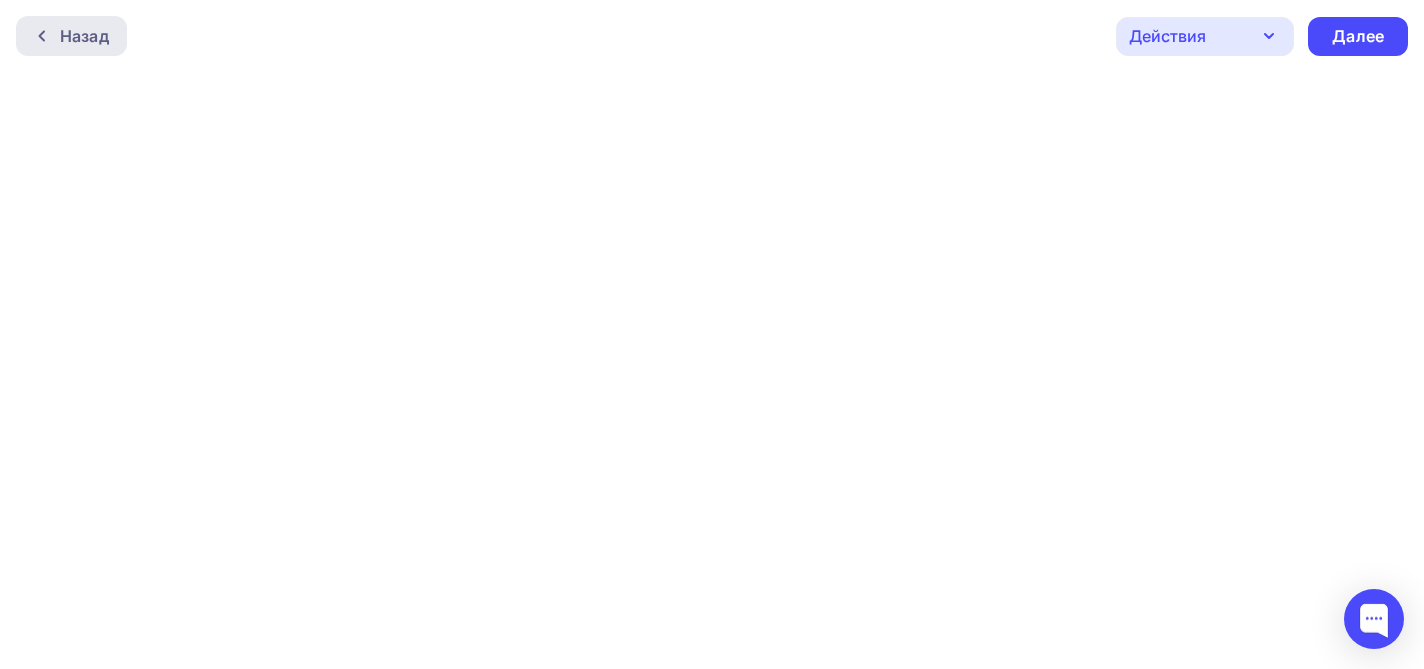 click on "Назад" at bounding box center [84, 36] 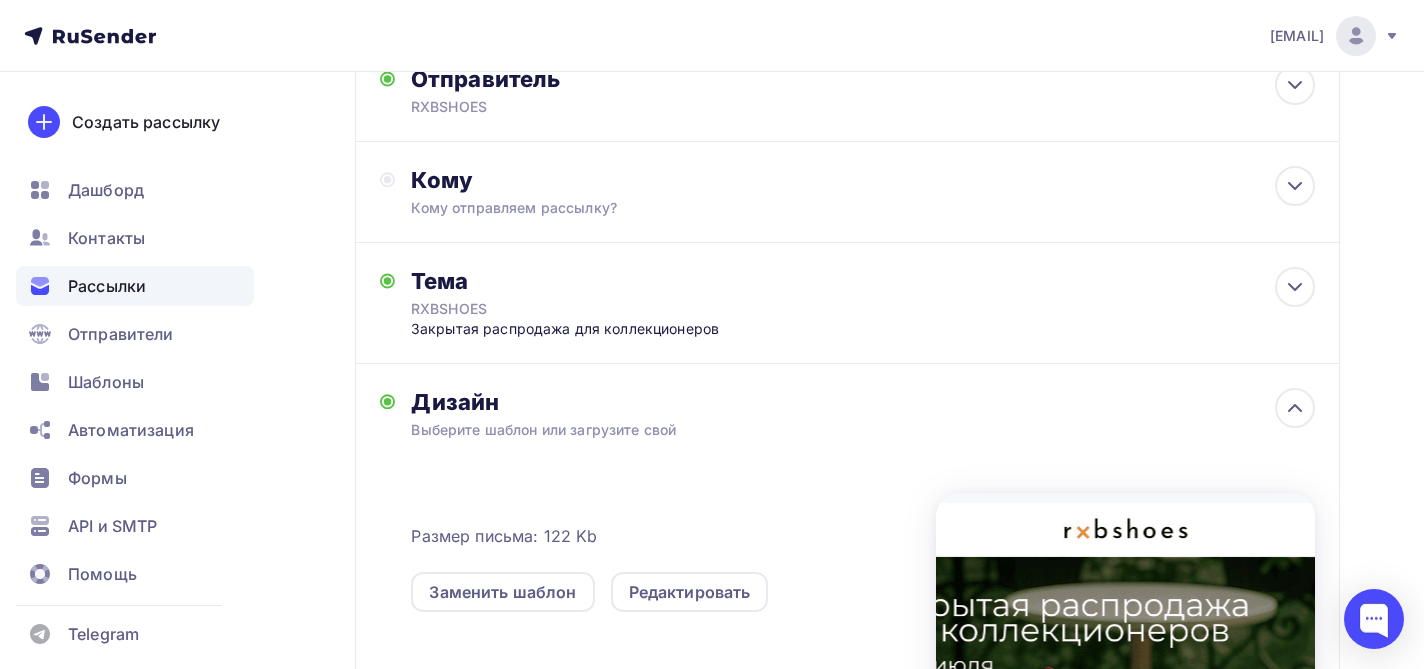 scroll, scrollTop: 287, scrollLeft: 0, axis: vertical 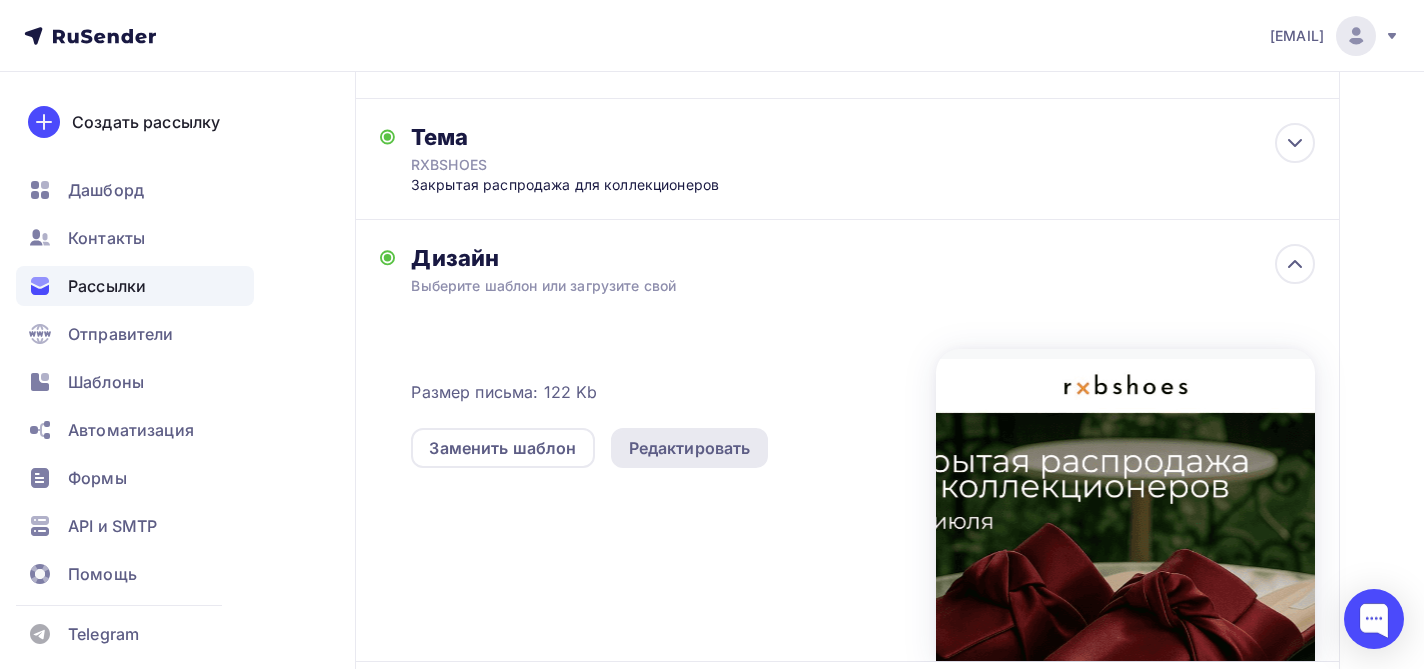 click on "Редактировать" at bounding box center [690, 448] 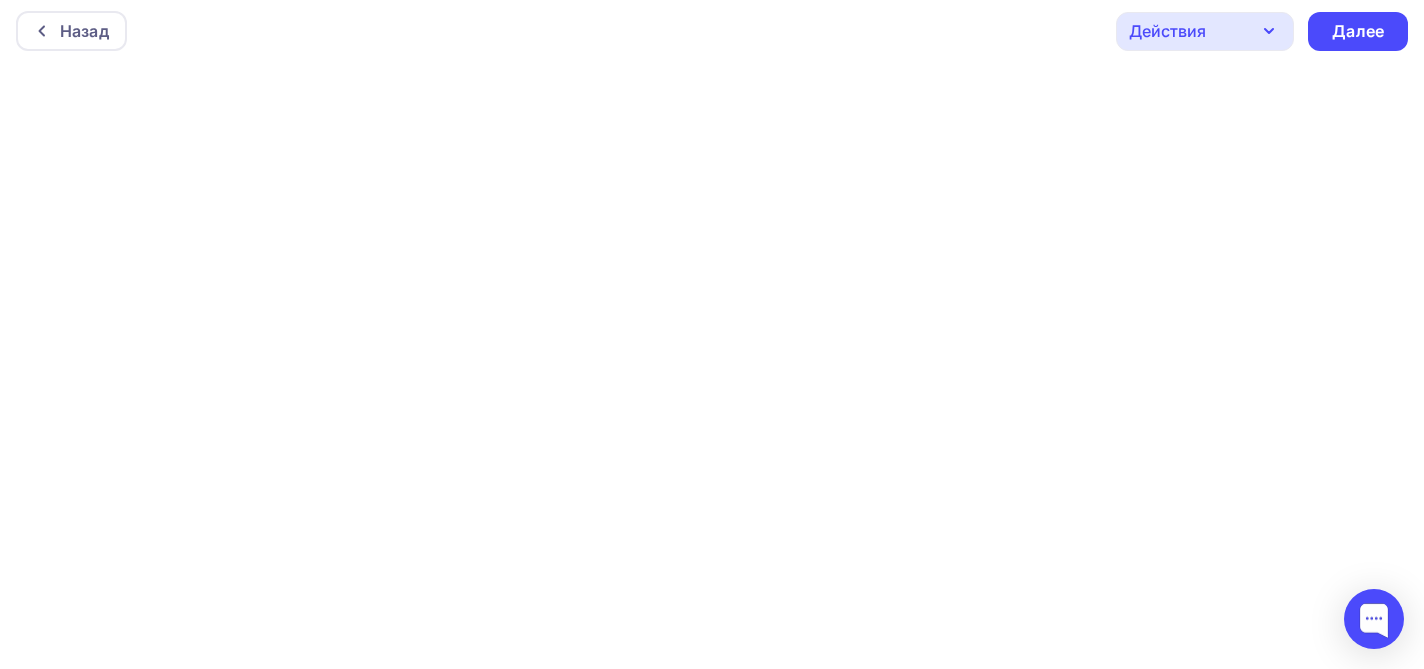 scroll, scrollTop: 0, scrollLeft: 0, axis: both 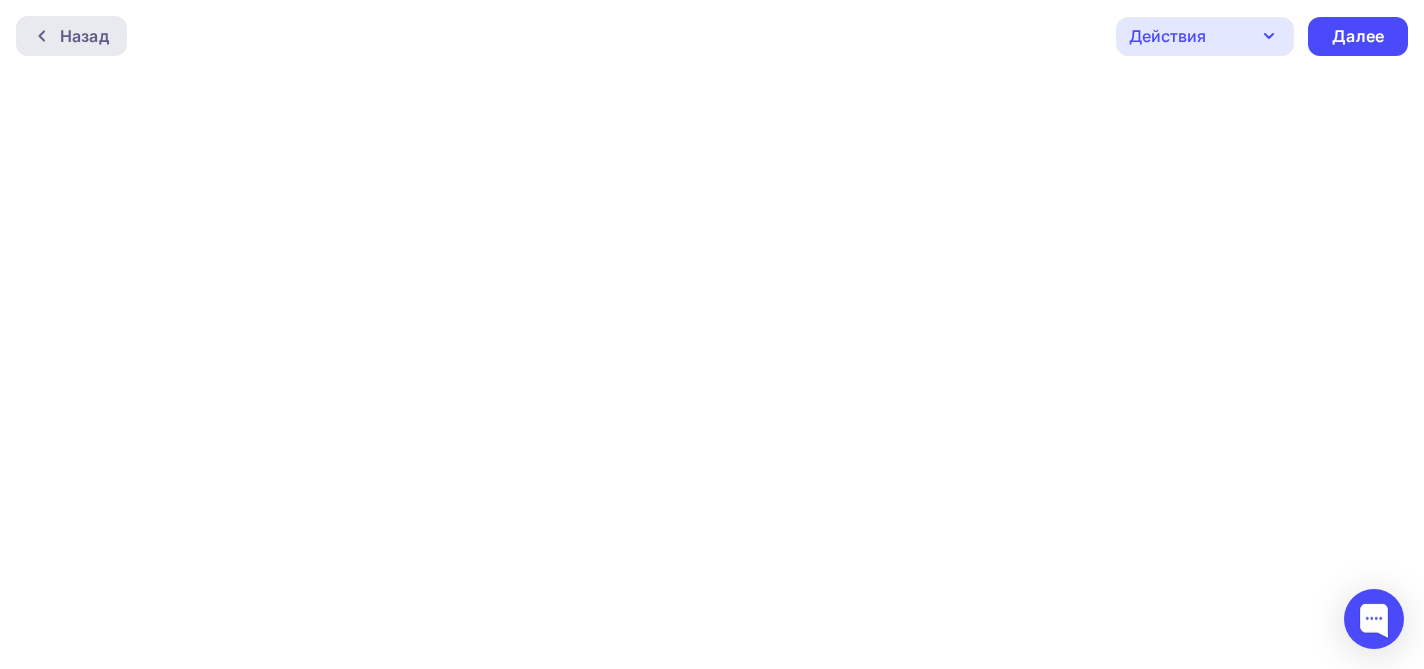 click on "Назад" at bounding box center (84, 36) 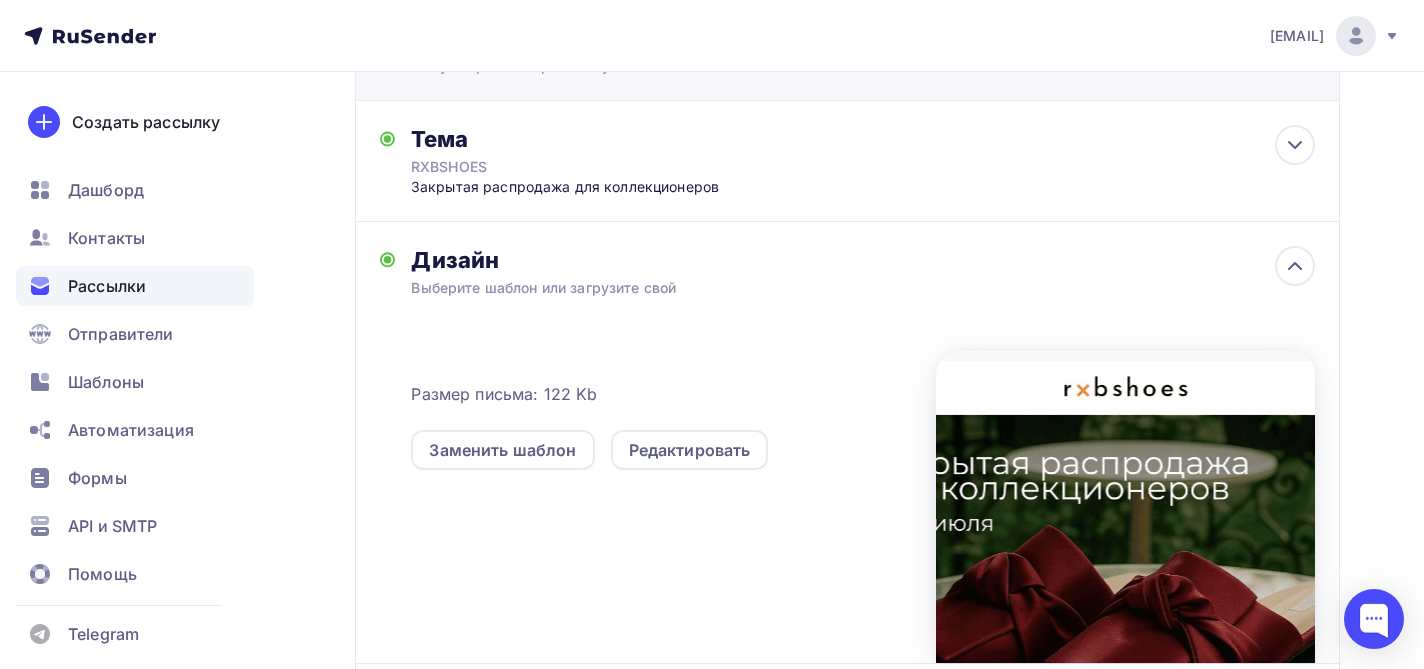 scroll, scrollTop: 316, scrollLeft: 0, axis: vertical 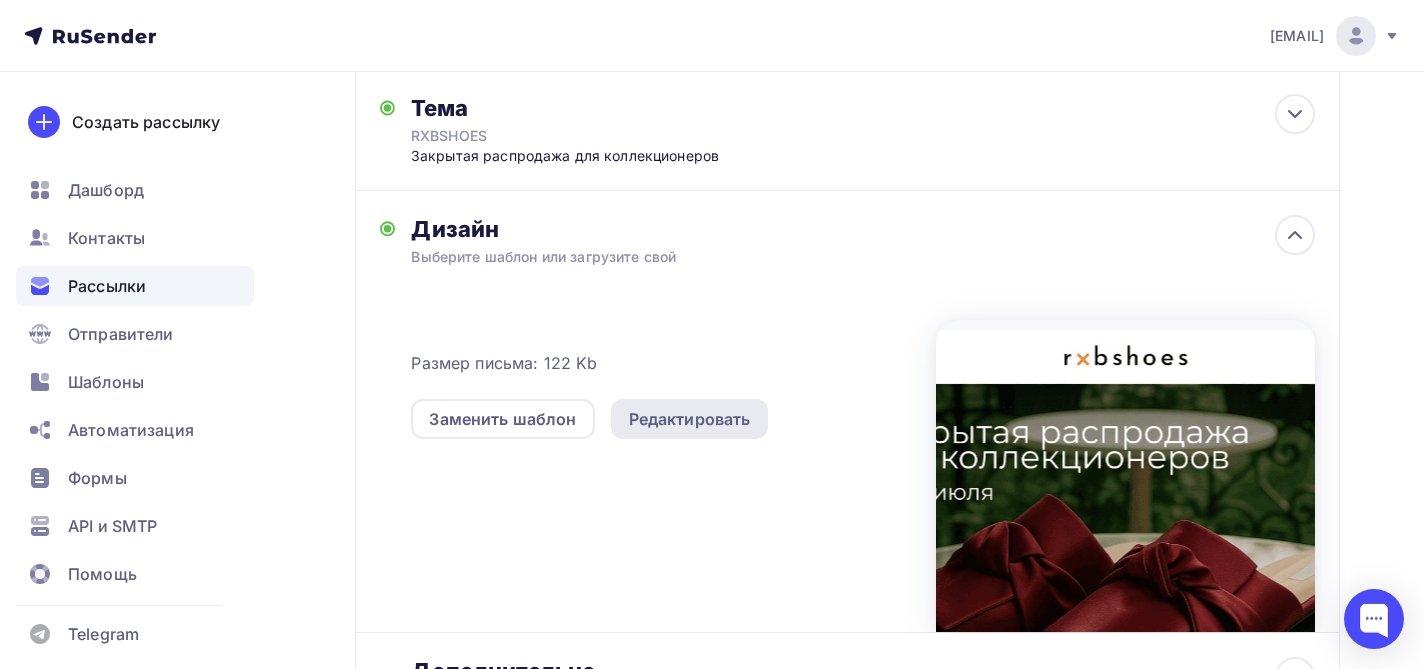 click on "Редактировать" at bounding box center (690, 419) 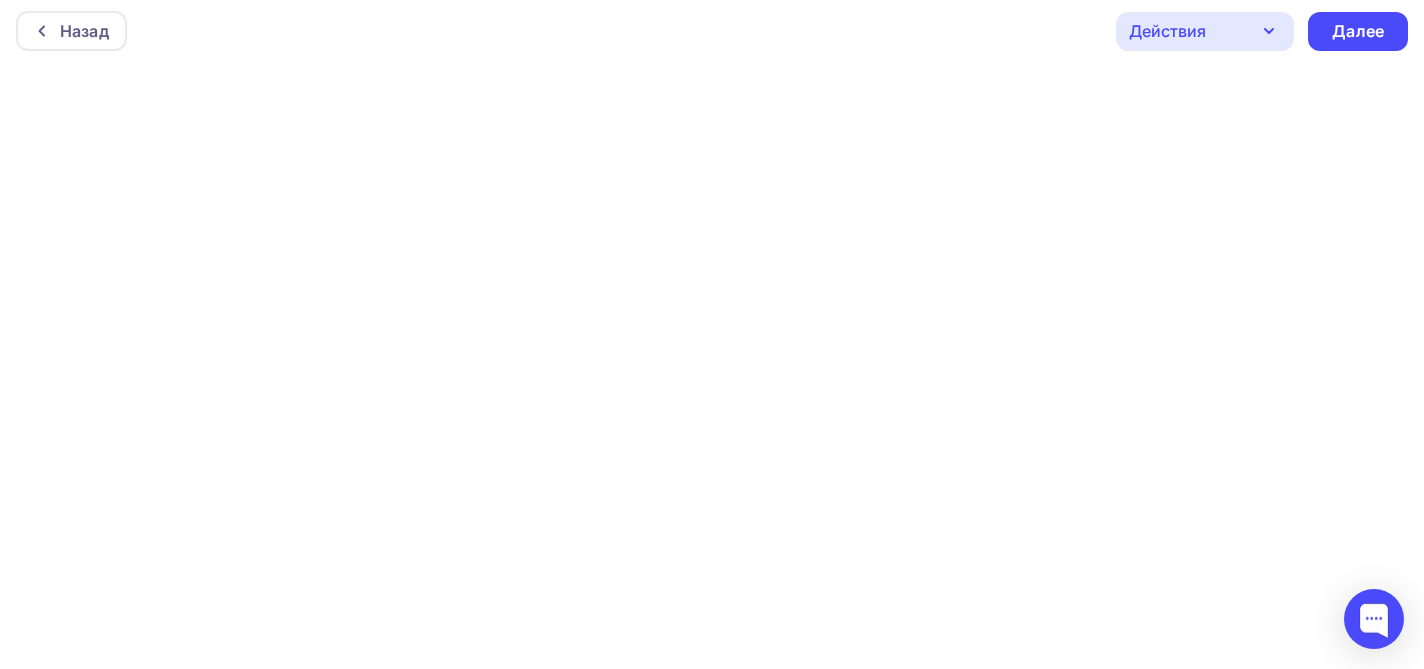 scroll, scrollTop: 0, scrollLeft: 0, axis: both 